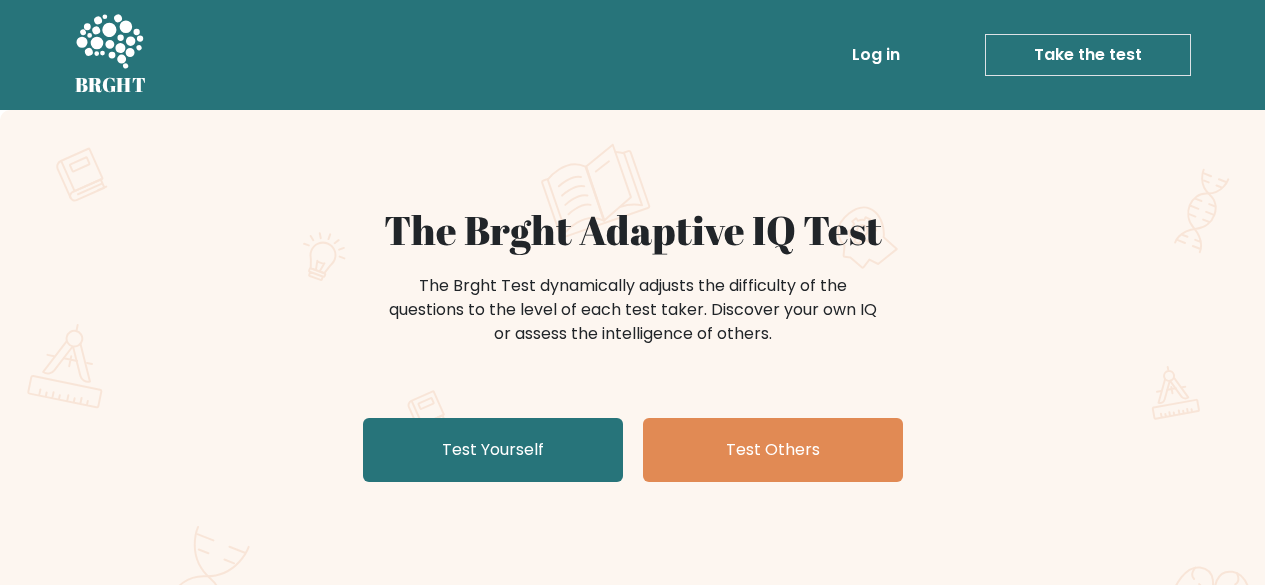 scroll, scrollTop: 0, scrollLeft: 0, axis: both 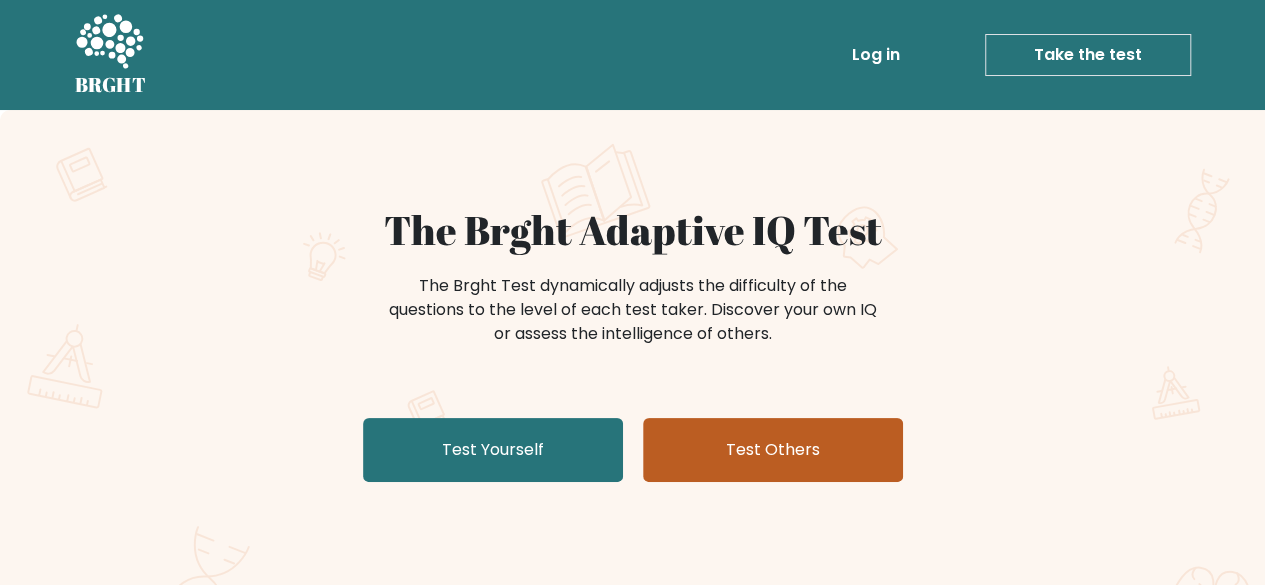 click on "Test Others" at bounding box center (773, 450) 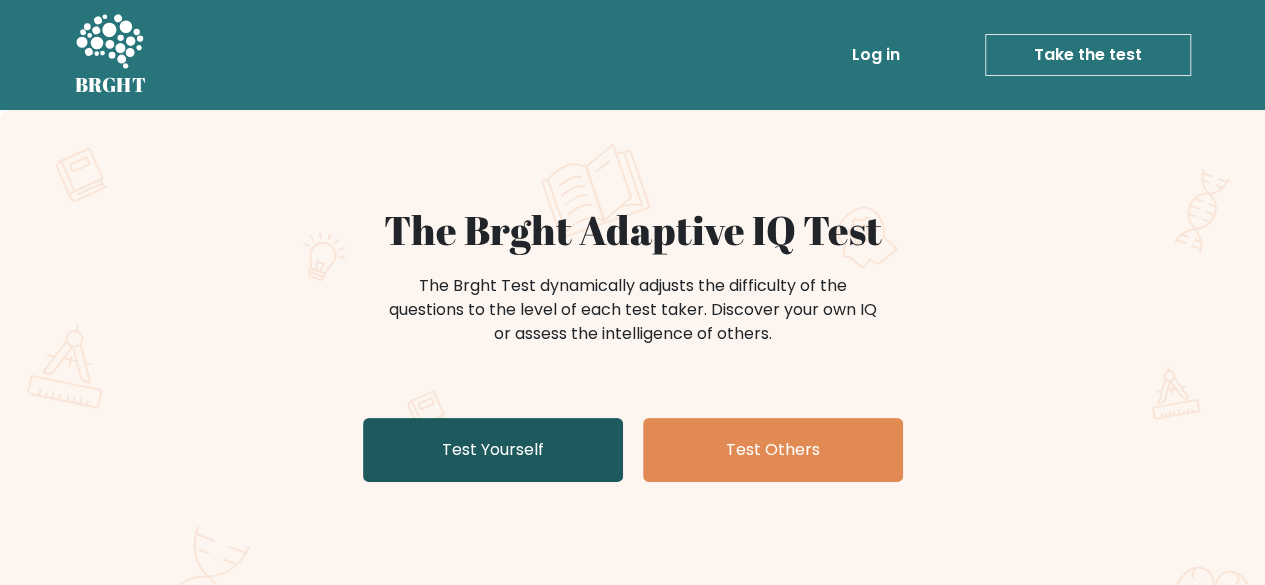 click on "Test Yourself" at bounding box center [493, 450] 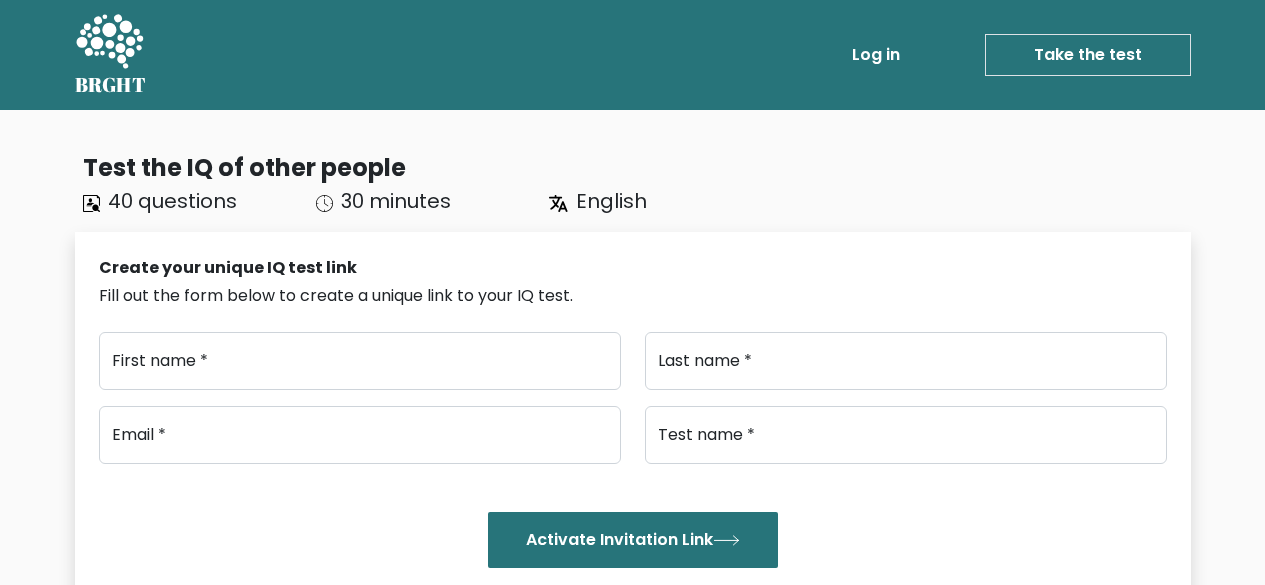 scroll, scrollTop: 0, scrollLeft: 0, axis: both 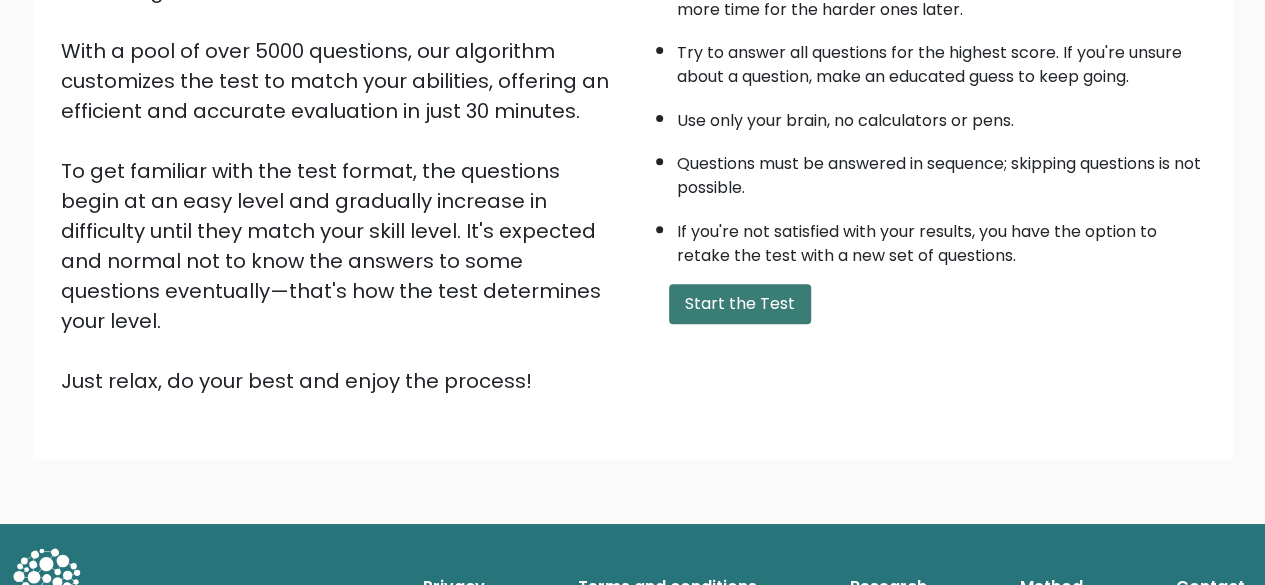 click on "Start the Test" at bounding box center (740, 304) 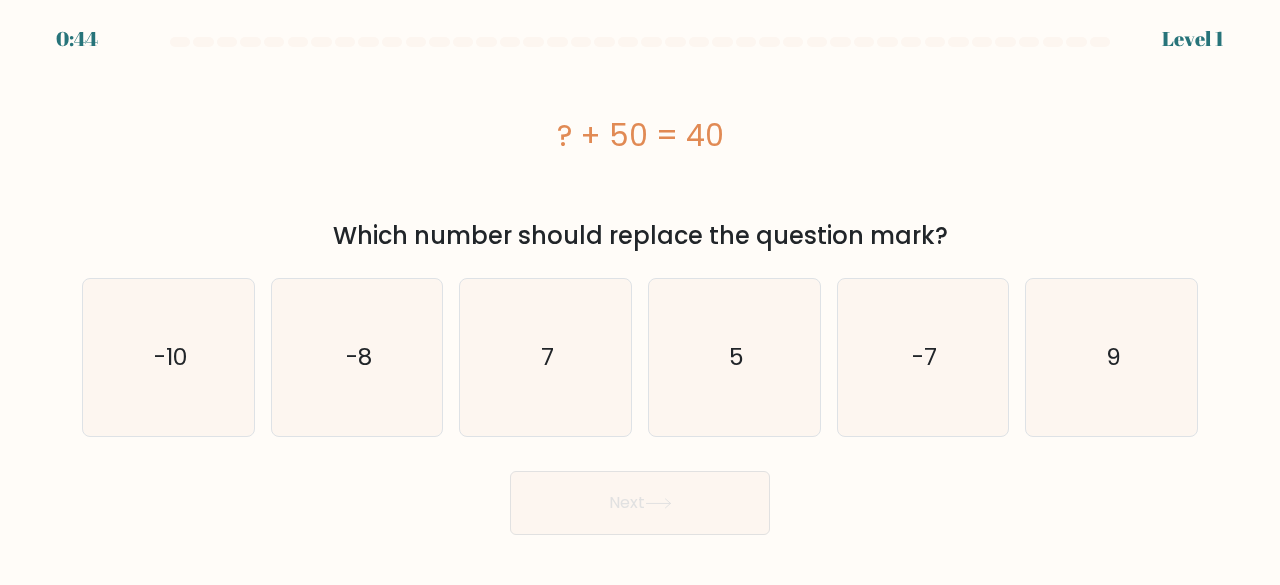 scroll, scrollTop: 0, scrollLeft: 0, axis: both 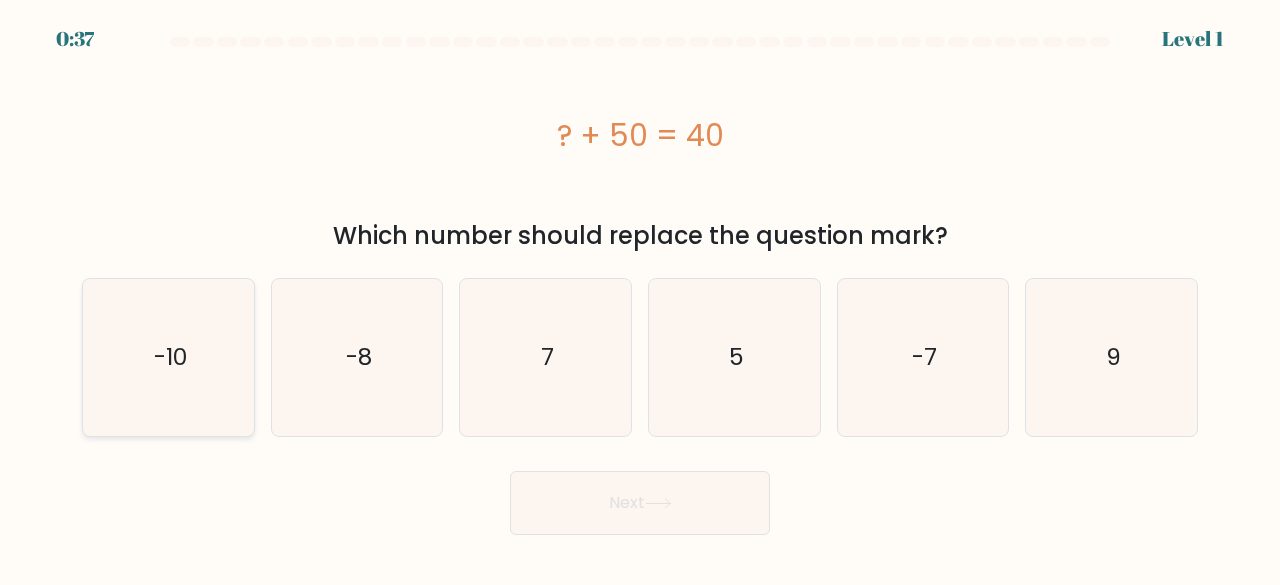 click on "-10" 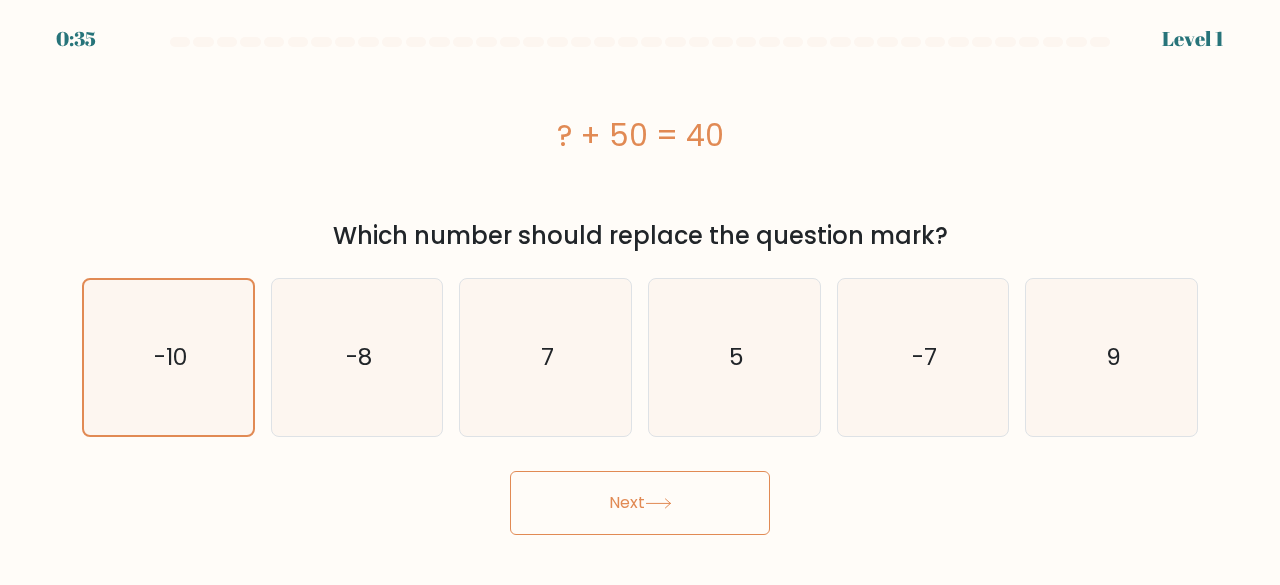 click on "Next" at bounding box center [640, 503] 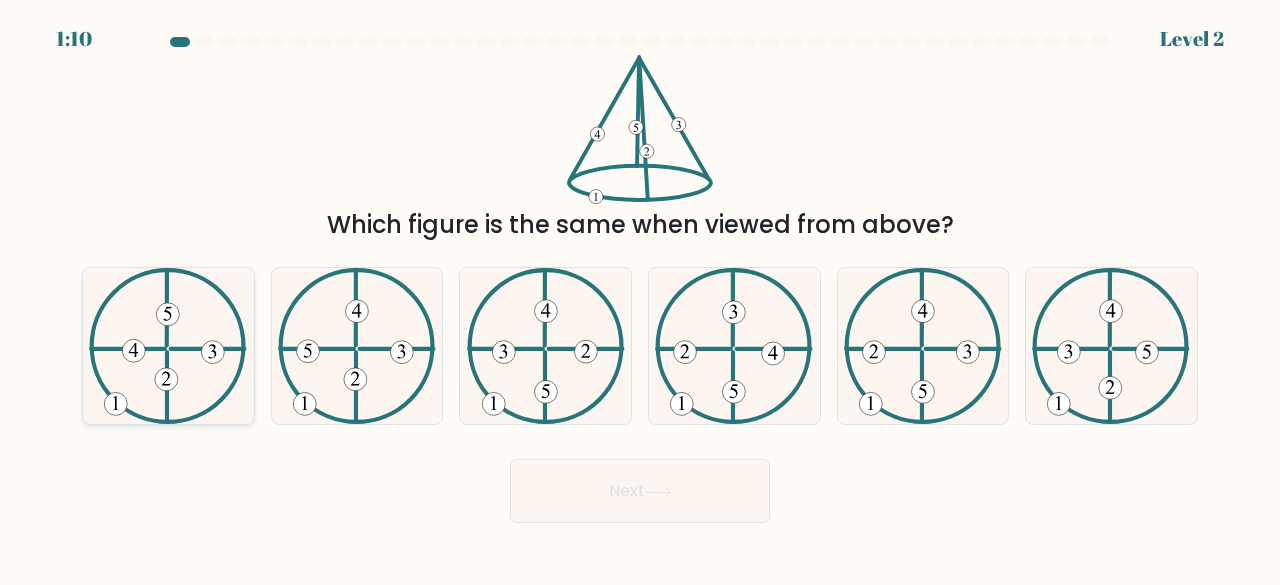 click 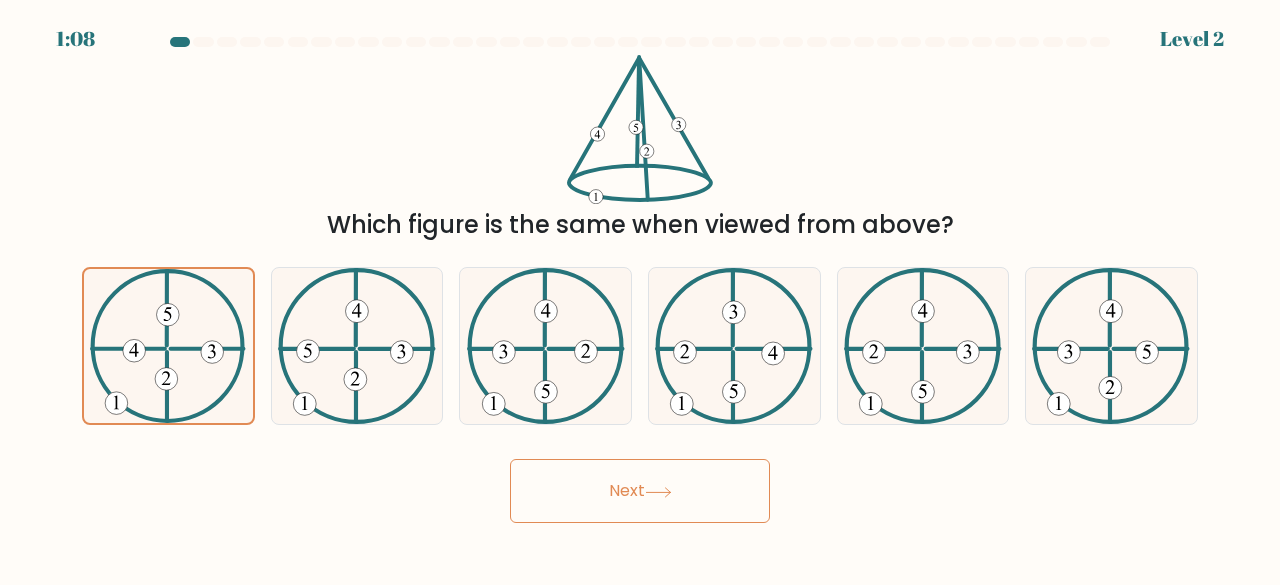click on "Next" at bounding box center (640, 491) 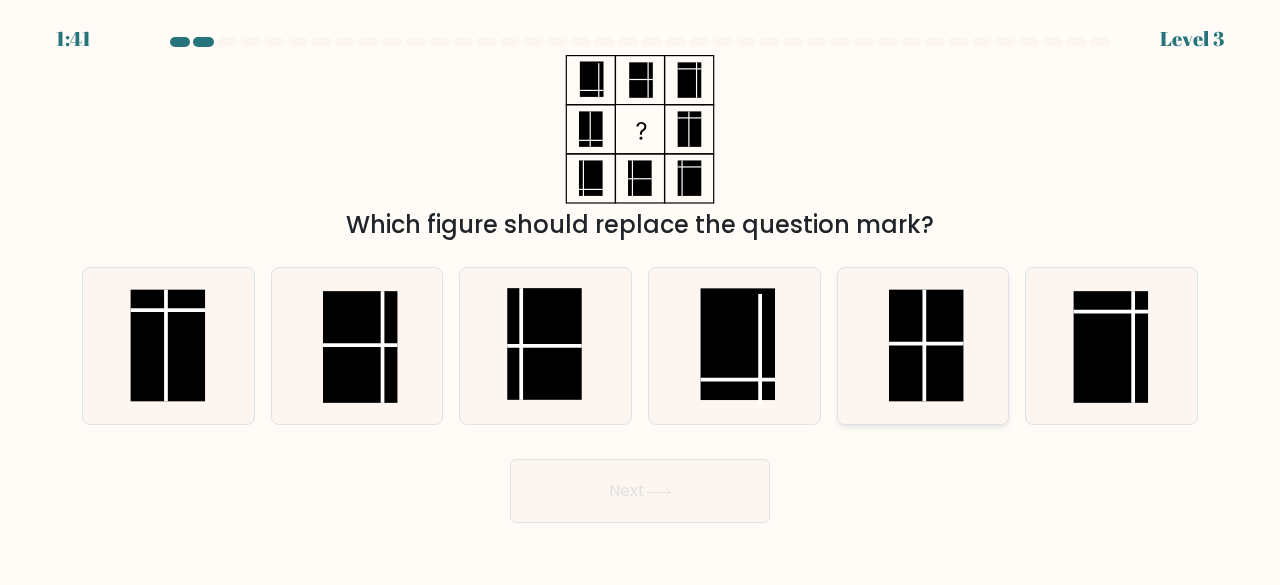 click 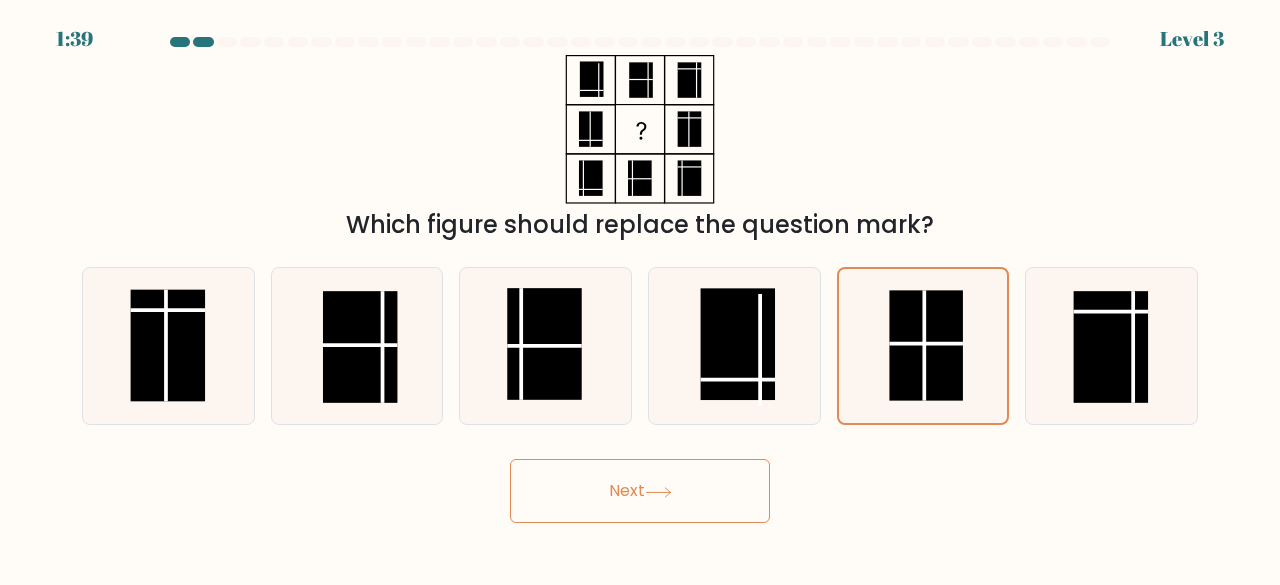 click on "Next" at bounding box center [640, 491] 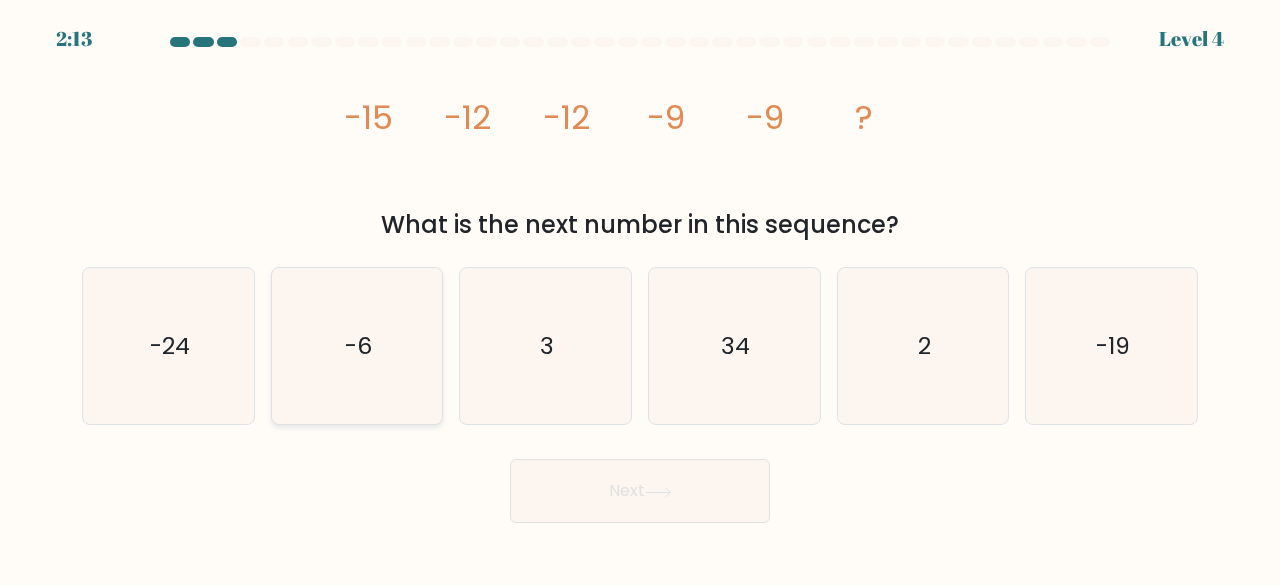 click on "-6" 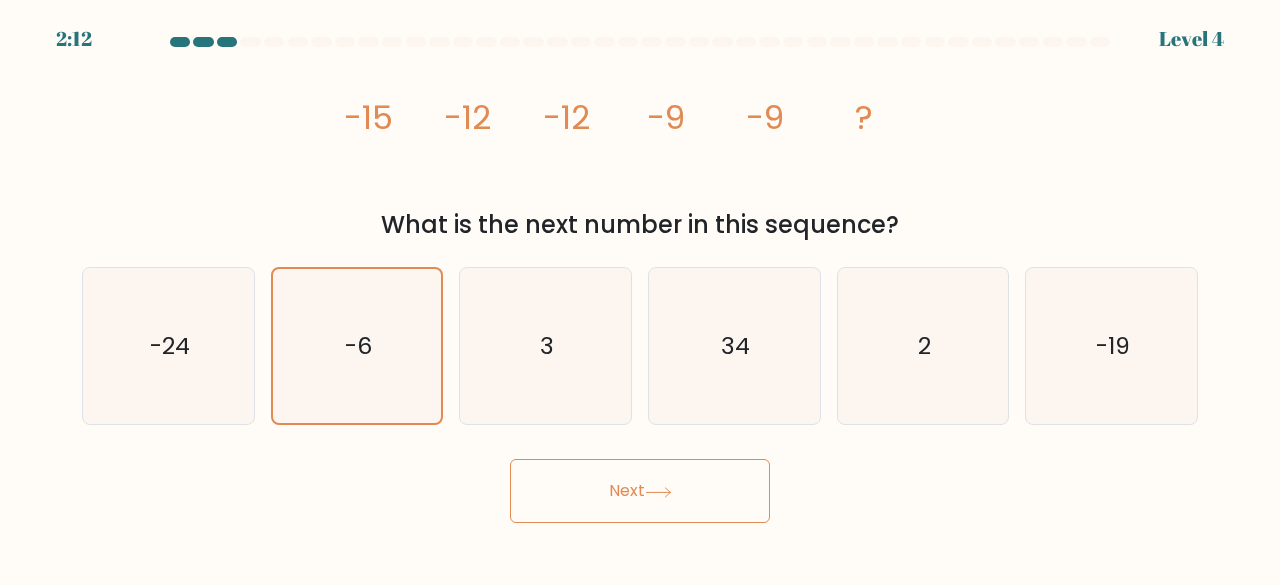 click on "Next" at bounding box center (640, 491) 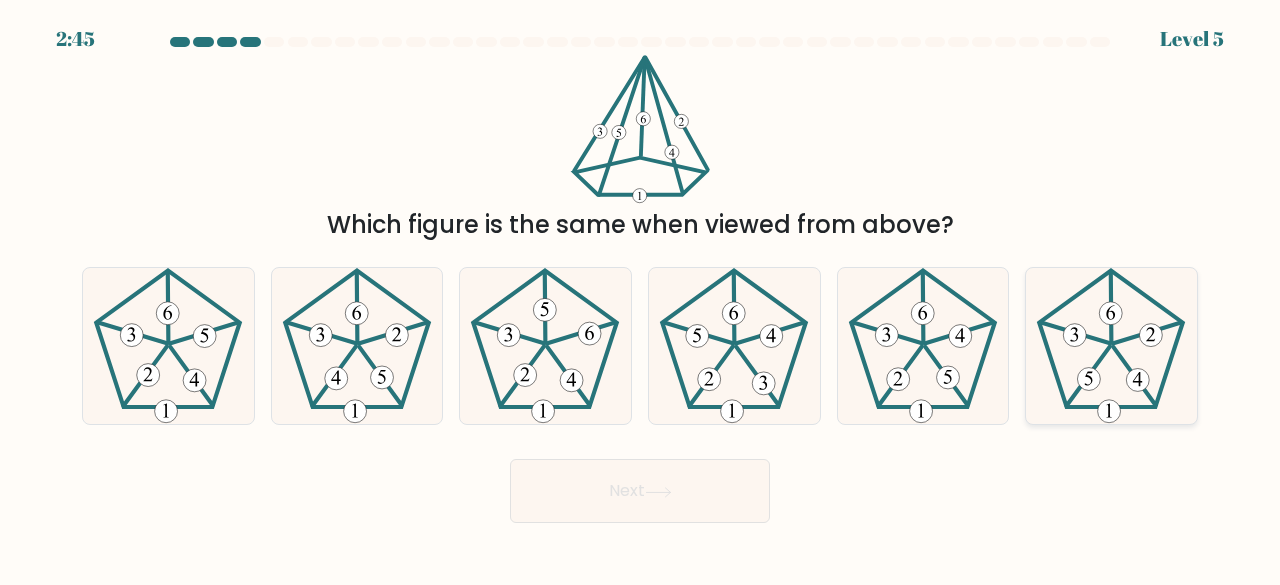 click 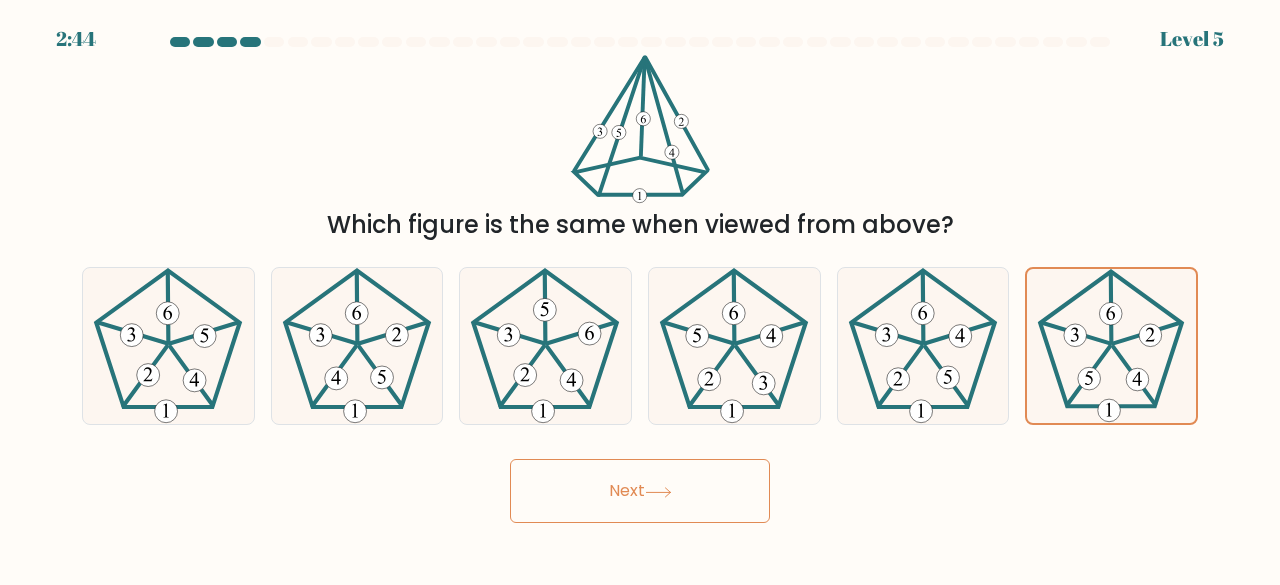 click on "Next" at bounding box center [640, 491] 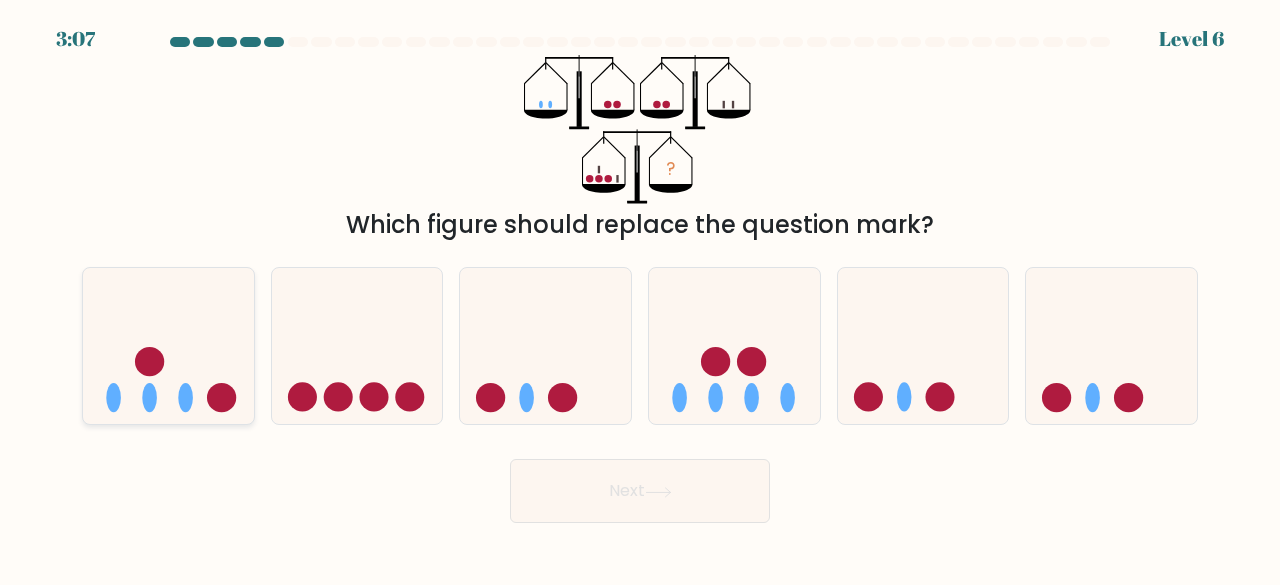 click 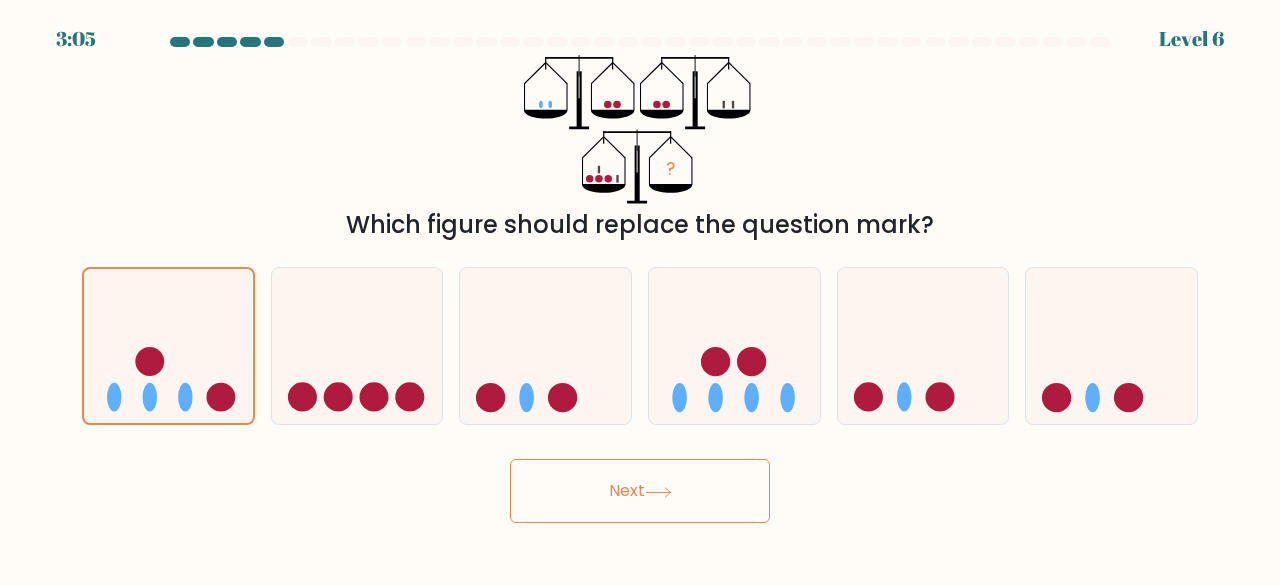 click on "Next" at bounding box center [640, 491] 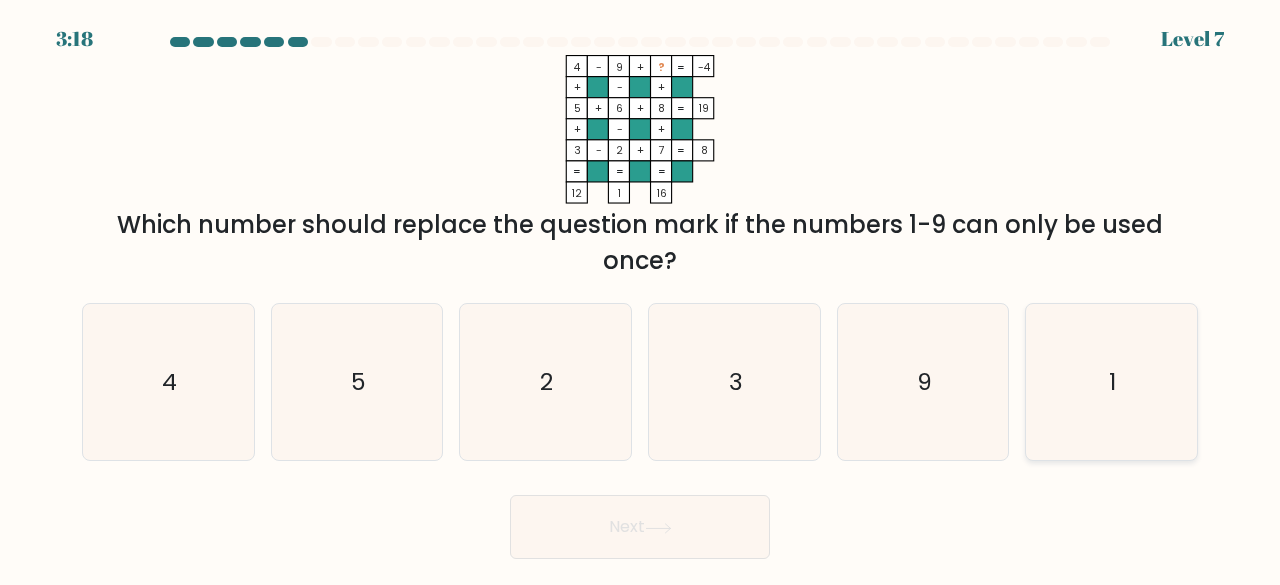 click on "1" 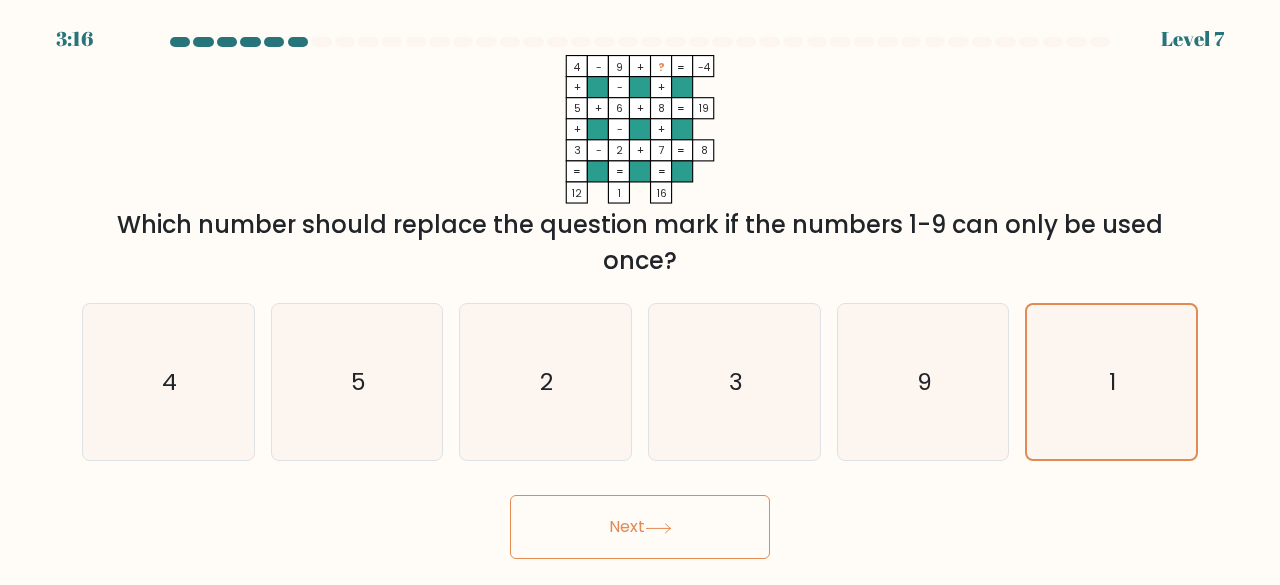 click on "Next" at bounding box center [640, 527] 